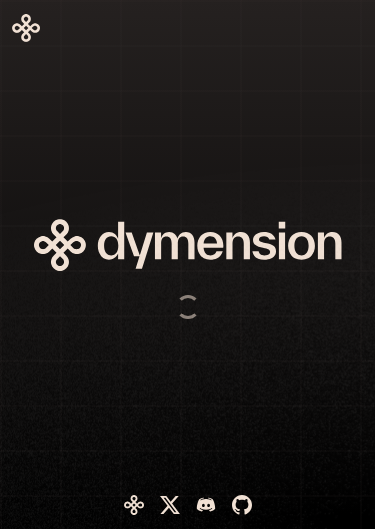 scroll, scrollTop: 0, scrollLeft: 0, axis: both 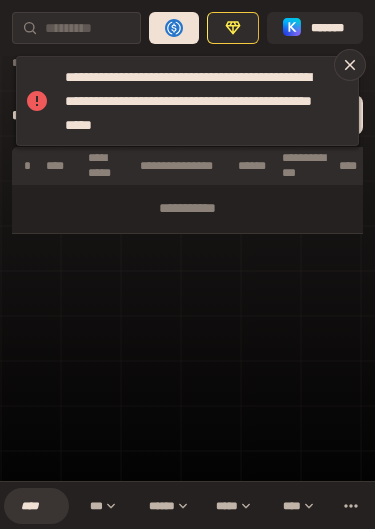 click 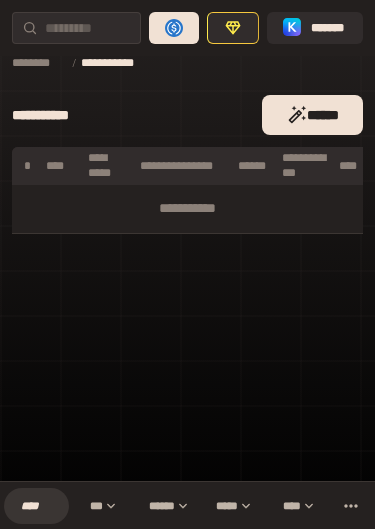 click on "*******" at bounding box center (329, 28) 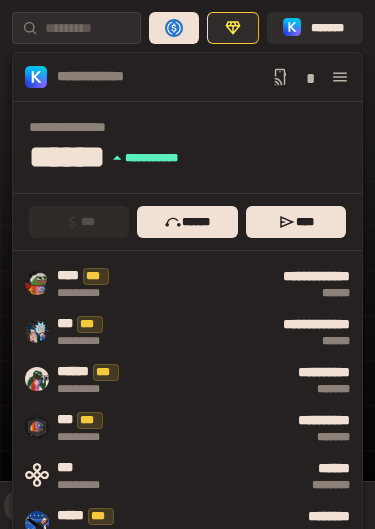 click on "**********" at bounding box center [239, 331] 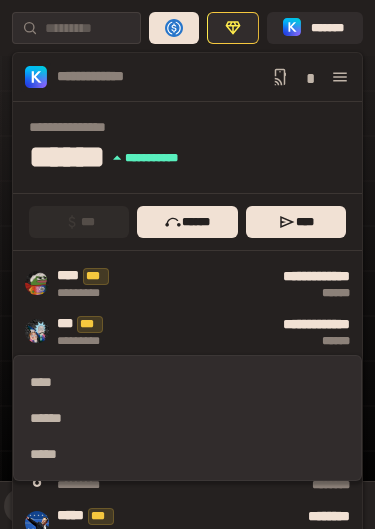 click on "*****" at bounding box center [187, 454] 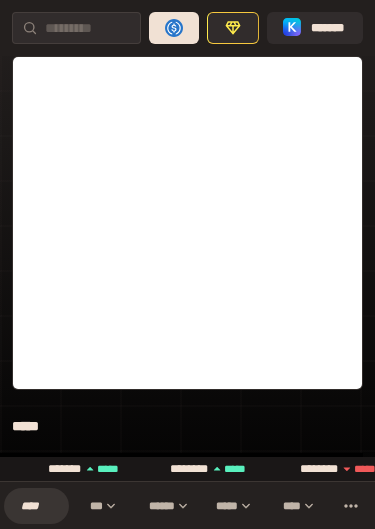 scroll, scrollTop: 331, scrollLeft: 0, axis: vertical 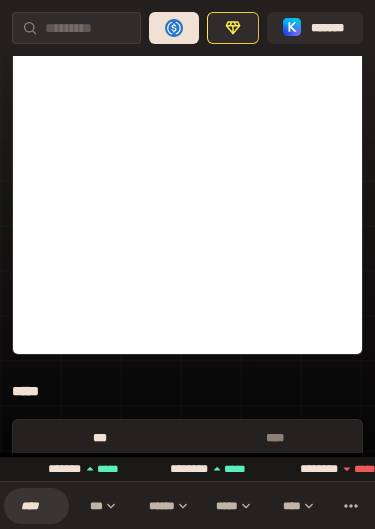 click on "****" at bounding box center (275, 438) 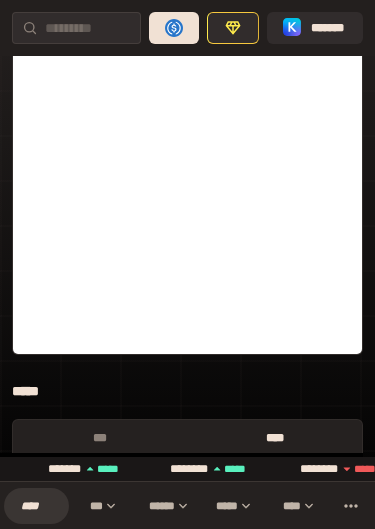 scroll, scrollTop: 459, scrollLeft: 0, axis: vertical 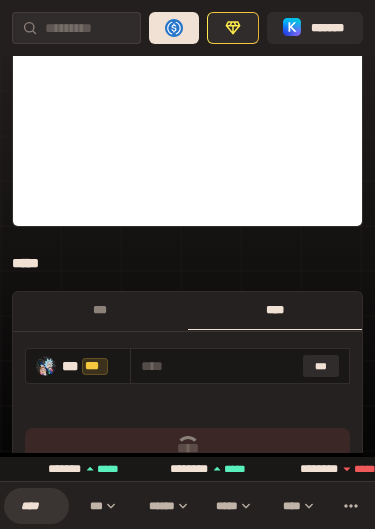 click on "***" at bounding box center (321, 366) 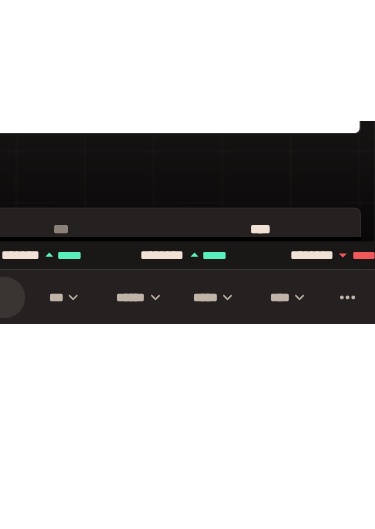 scroll, scrollTop: 675, scrollLeft: 0, axis: vertical 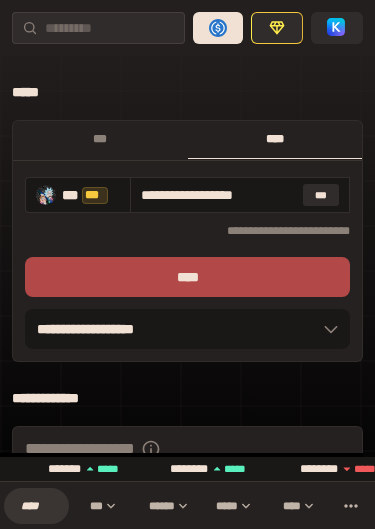 click on "**********" at bounding box center [218, 195] 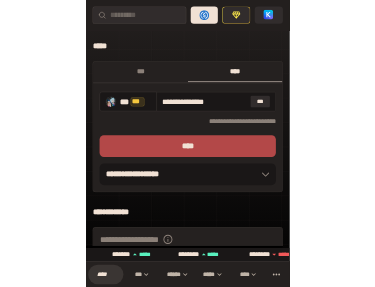 scroll, scrollTop: 639, scrollLeft: 0, axis: vertical 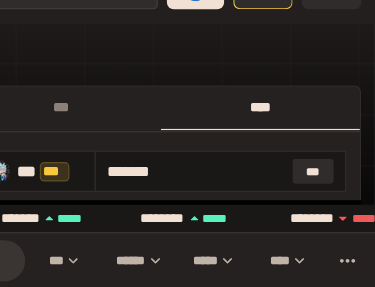type on "*******" 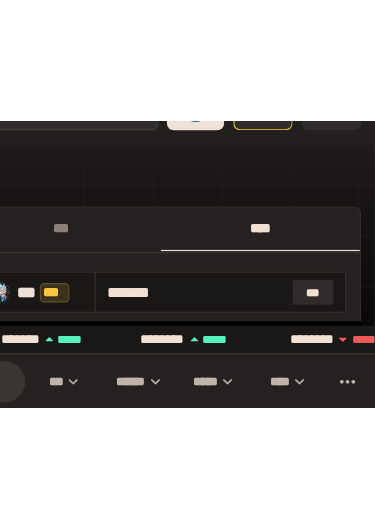 scroll, scrollTop: 598, scrollLeft: 0, axis: vertical 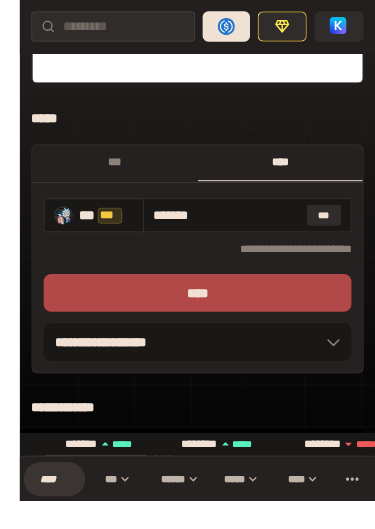 click on "****" at bounding box center (187, 309) 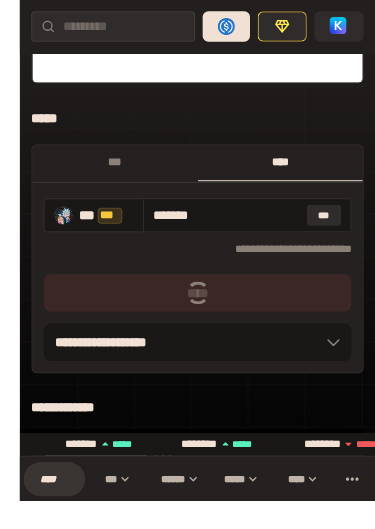 scroll, scrollTop: 634, scrollLeft: 0, axis: vertical 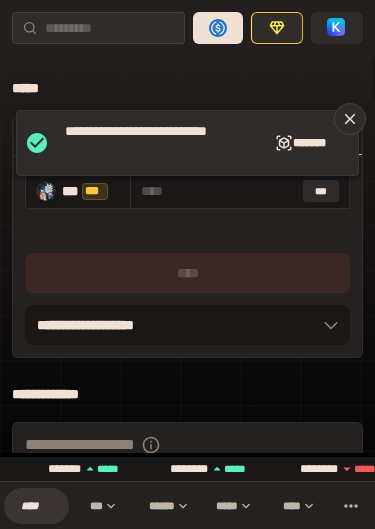 click on "***" at bounding box center [321, 191] 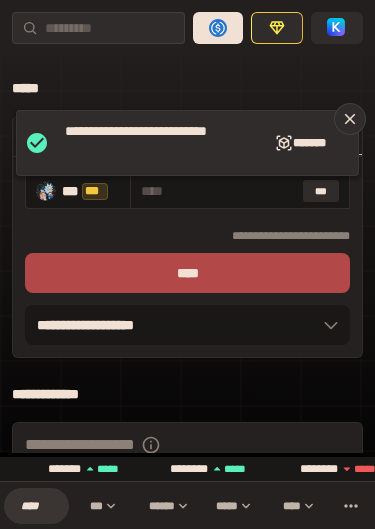 type on "**********" 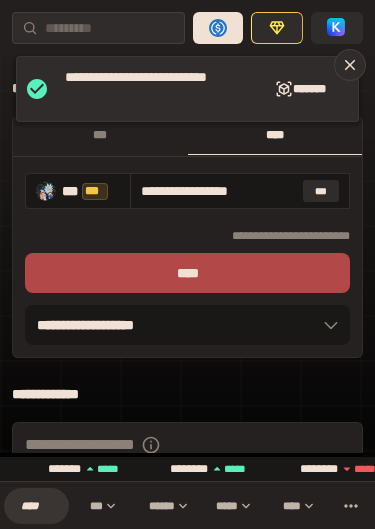 scroll, scrollTop: 593, scrollLeft: 0, axis: vertical 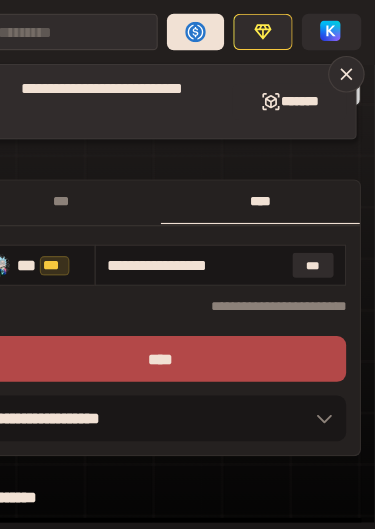 click on "****" at bounding box center (187, 314) 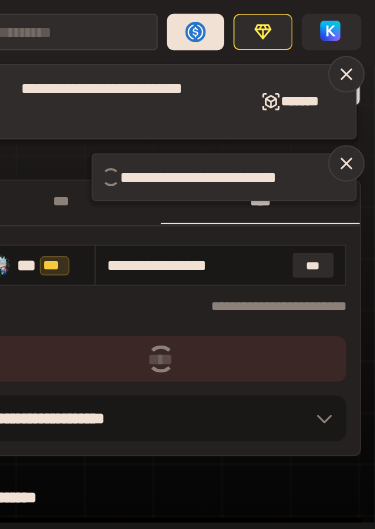 scroll, scrollTop: 557, scrollLeft: 0, axis: vertical 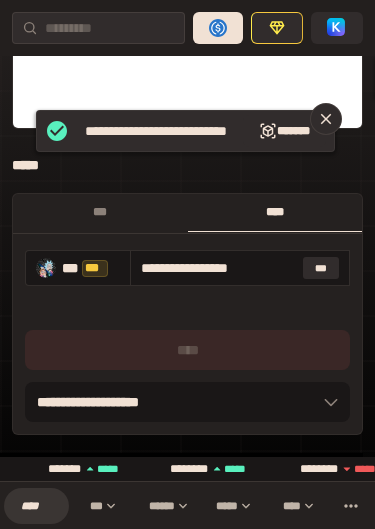 type 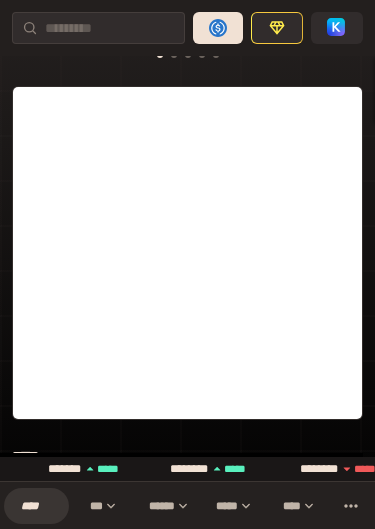 scroll, scrollTop: 0, scrollLeft: 0, axis: both 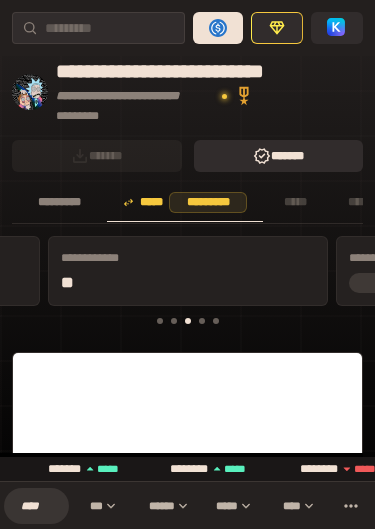 click on "****" at bounding box center (36, 506) 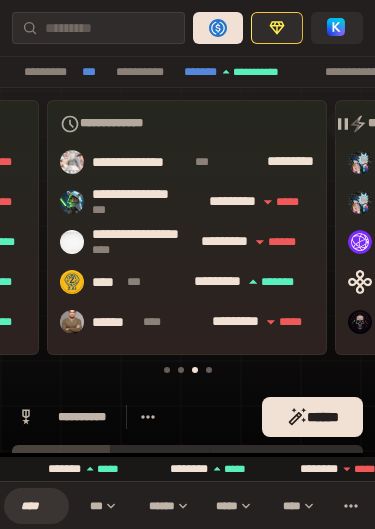 scroll, scrollTop: 0, scrollLeft: 538, axis: horizontal 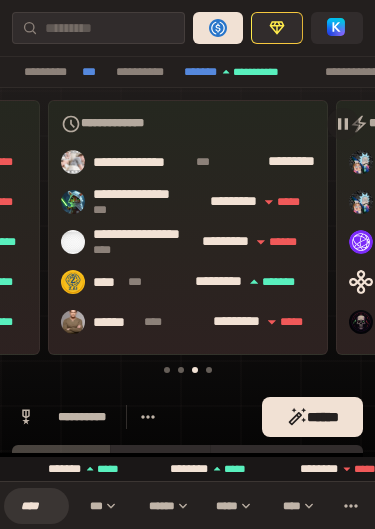 click 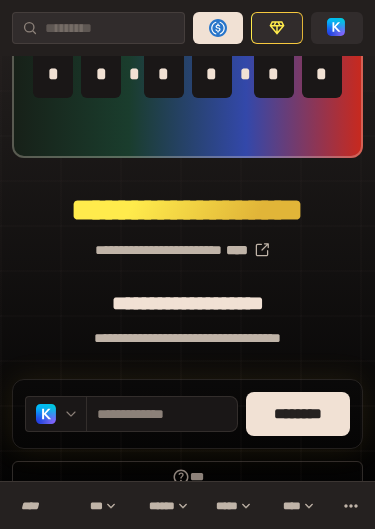 scroll, scrollTop: 146, scrollLeft: 0, axis: vertical 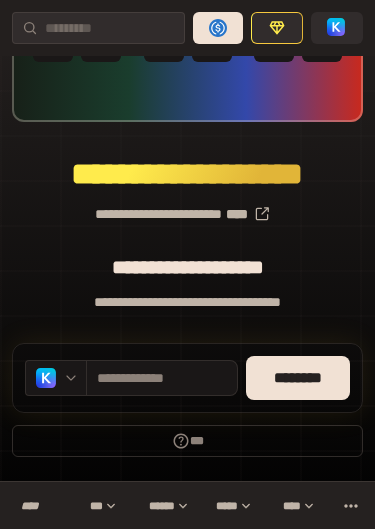 click on "********" at bounding box center [298, 378] 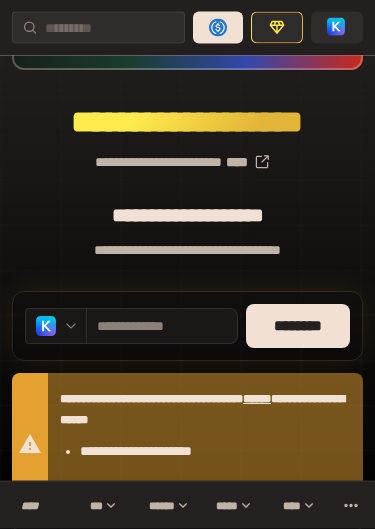 scroll, scrollTop: 0, scrollLeft: 0, axis: both 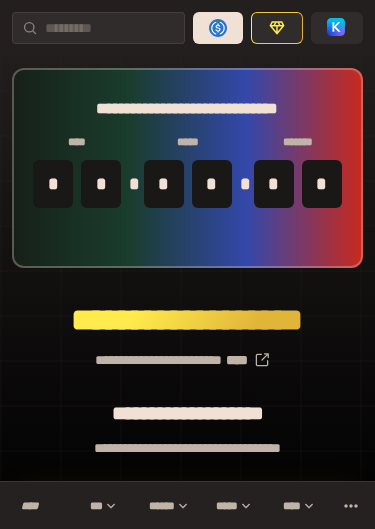 click on "****" at bounding box center [36, 506] 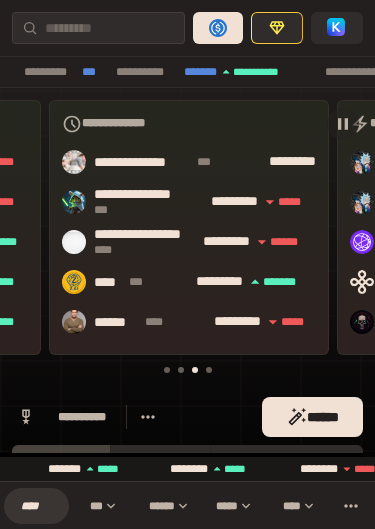 scroll, scrollTop: 0, scrollLeft: 538, axis: horizontal 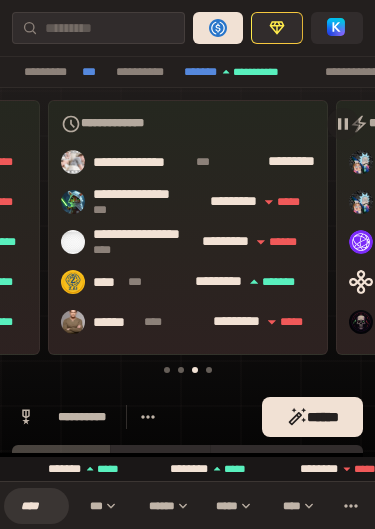 click at bounding box center (337, 28) 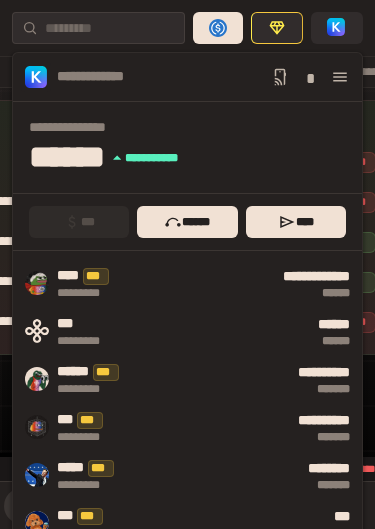 scroll, scrollTop: 0, scrollLeft: 817, axis: horizontal 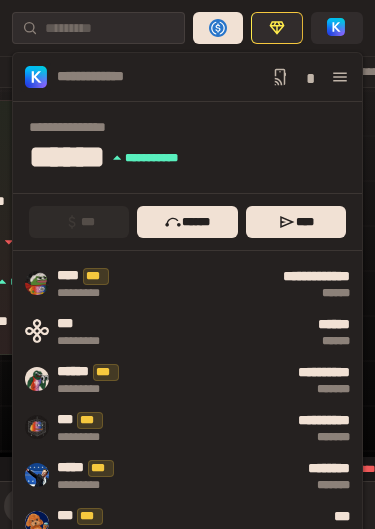 click at bounding box center [337, 28] 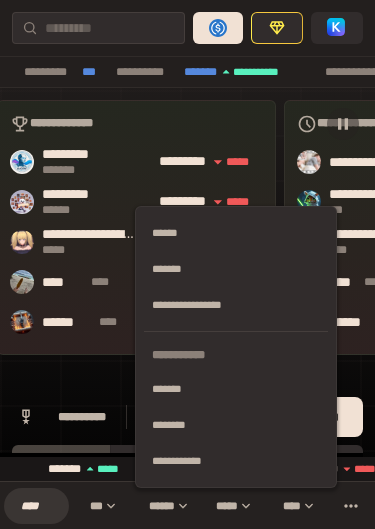 scroll, scrollTop: 0, scrollLeft: 228, axis: horizontal 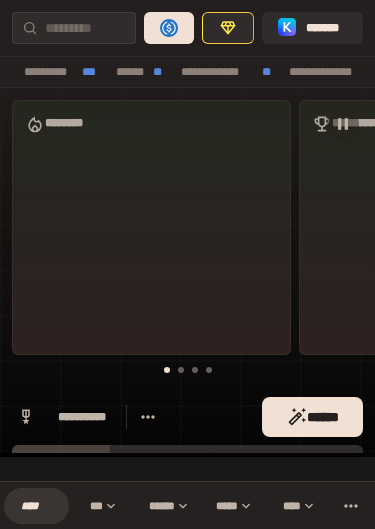 click on "*******" at bounding box center (326, 28) 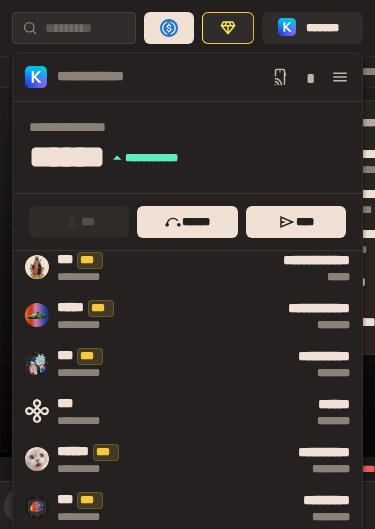 scroll, scrollTop: 169, scrollLeft: 0, axis: vertical 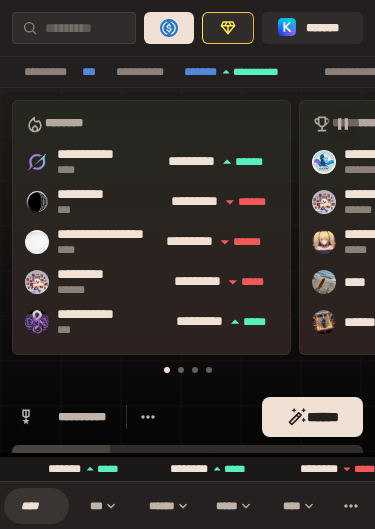 click on "*******" at bounding box center [326, 28] 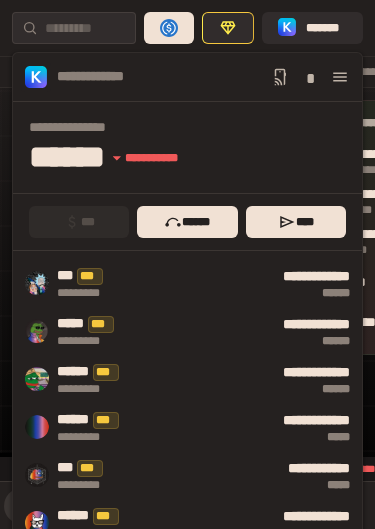 scroll, scrollTop: -31, scrollLeft: 0, axis: vertical 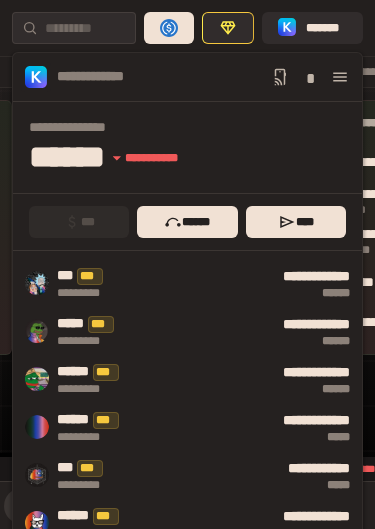 click at bounding box center (340, 77) 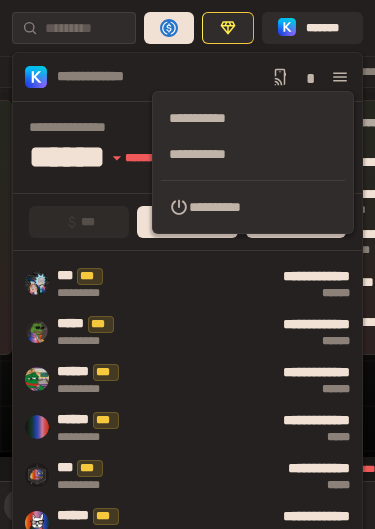 click on "**********" at bounding box center (253, 154) 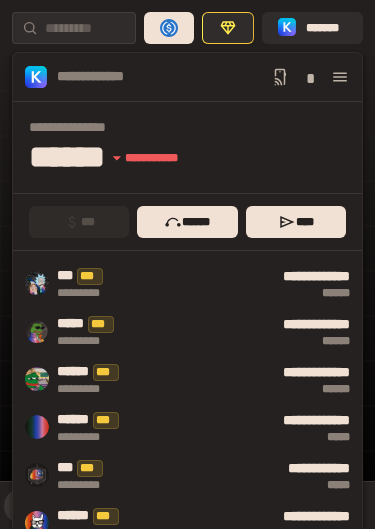 click on "*******" at bounding box center (326, 28) 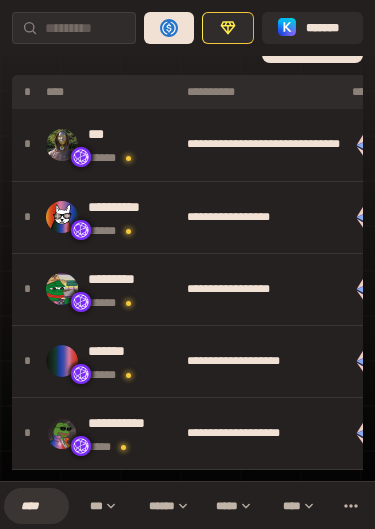 scroll, scrollTop: 85, scrollLeft: 0, axis: vertical 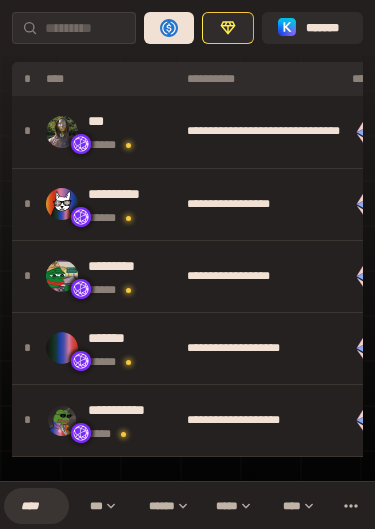 click on "****" at bounding box center [36, 506] 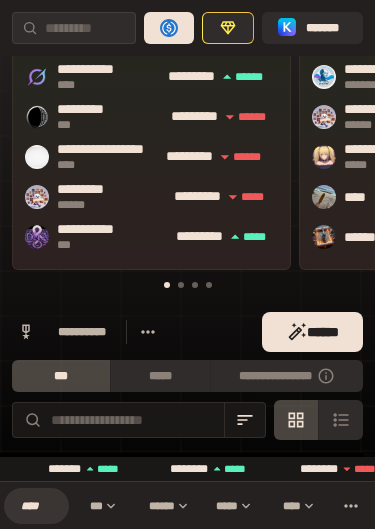 click on "*******" at bounding box center (326, 28) 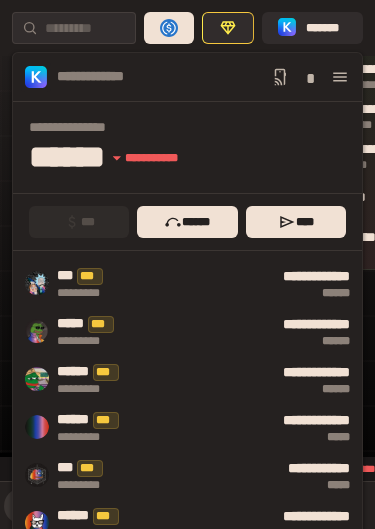 click on "*******" at bounding box center [326, 28] 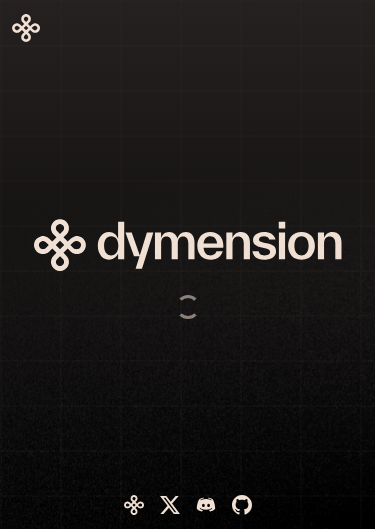 scroll, scrollTop: 0, scrollLeft: 0, axis: both 